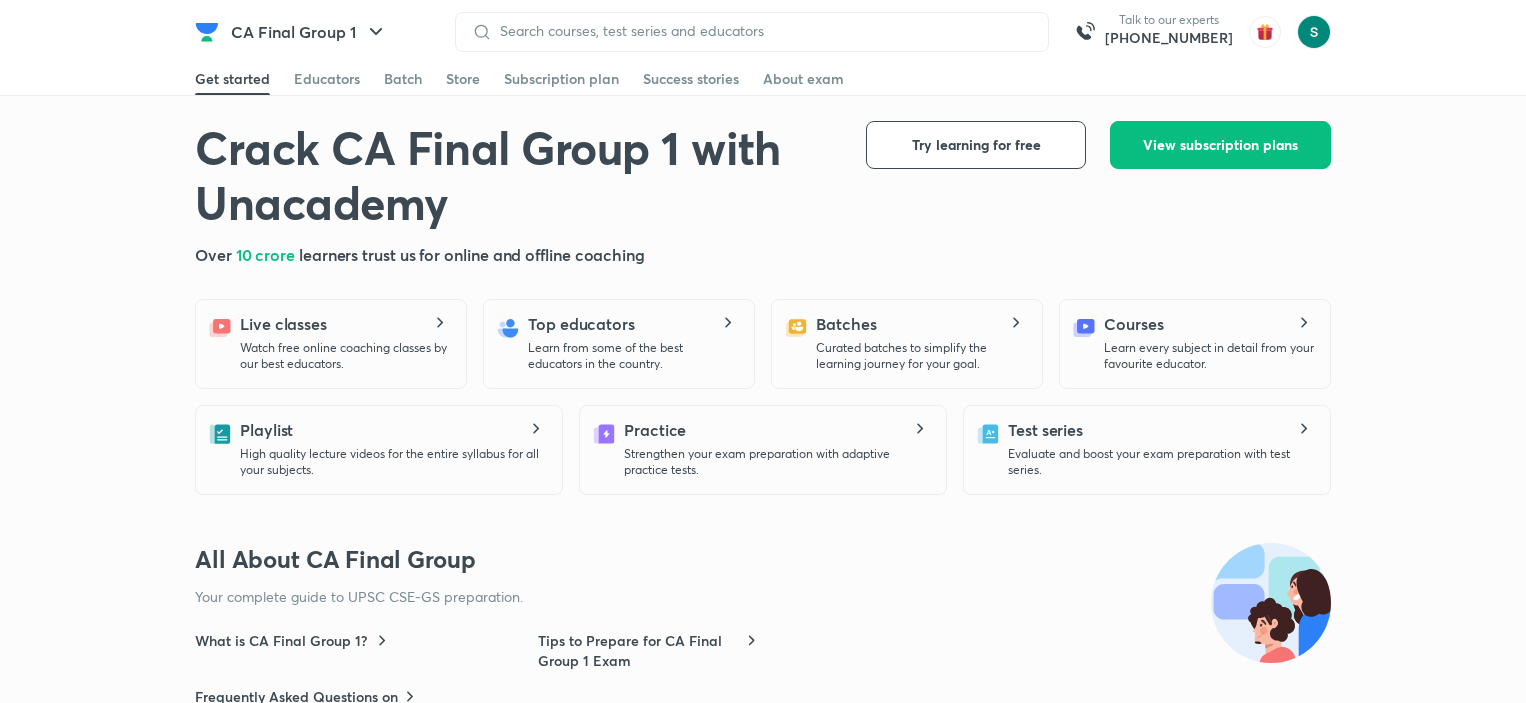 scroll, scrollTop: 0, scrollLeft: 0, axis: both 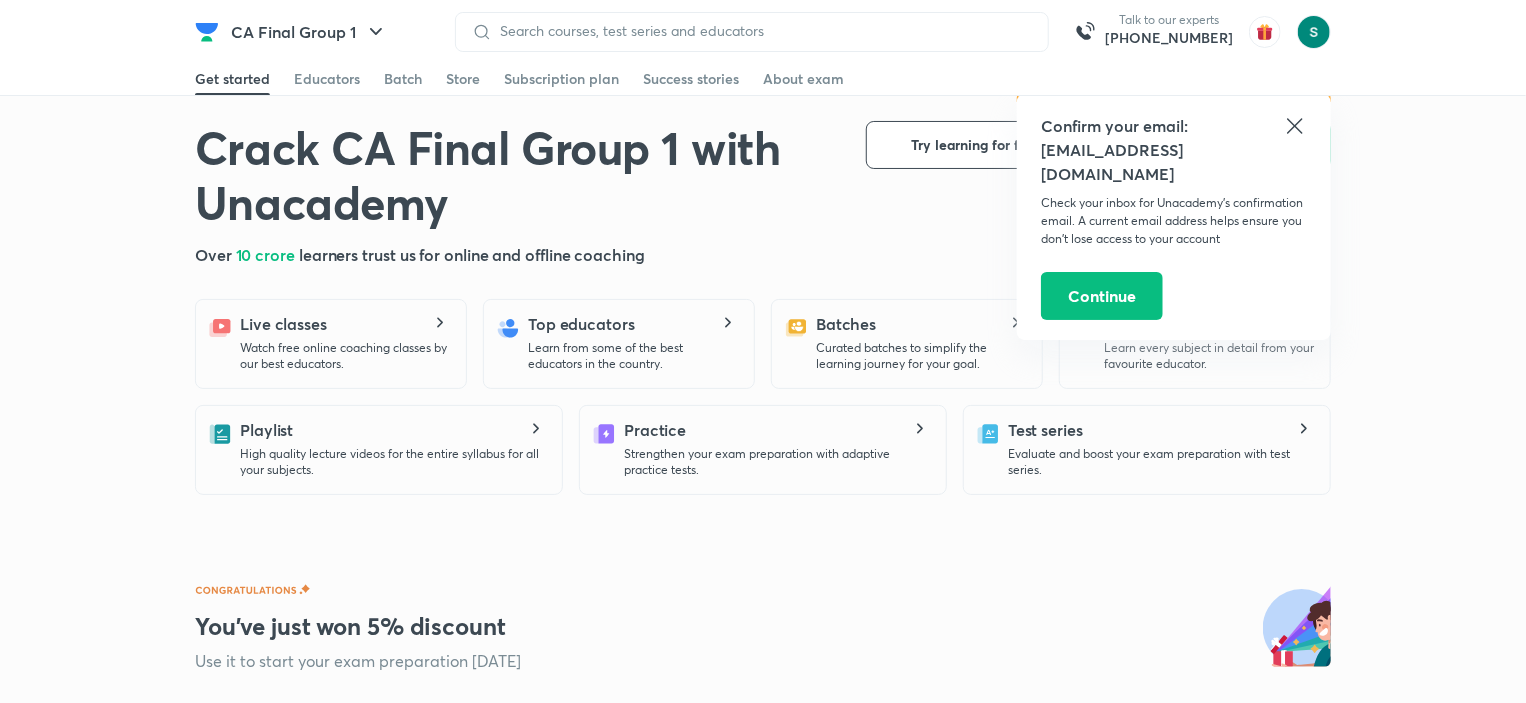 click at bounding box center (752, 32) 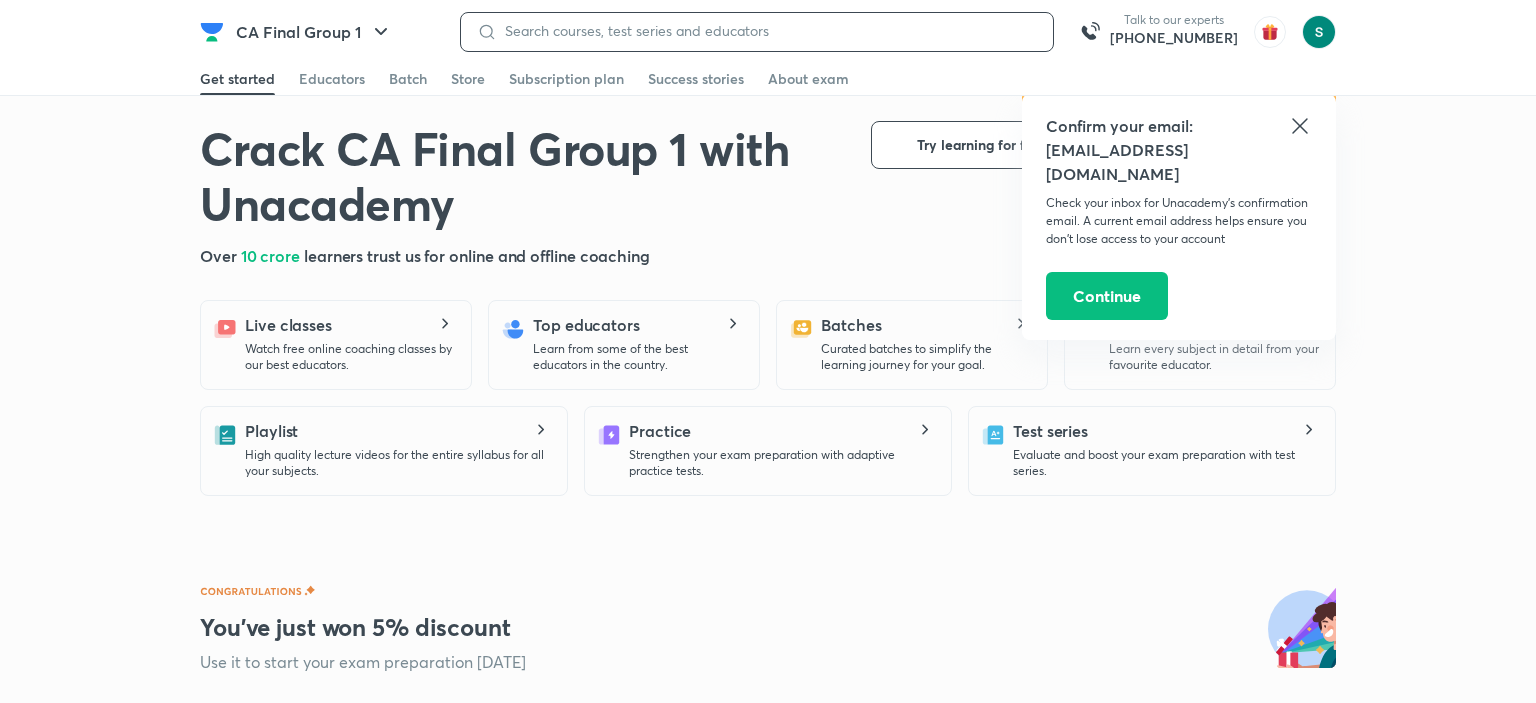 click at bounding box center [767, 31] 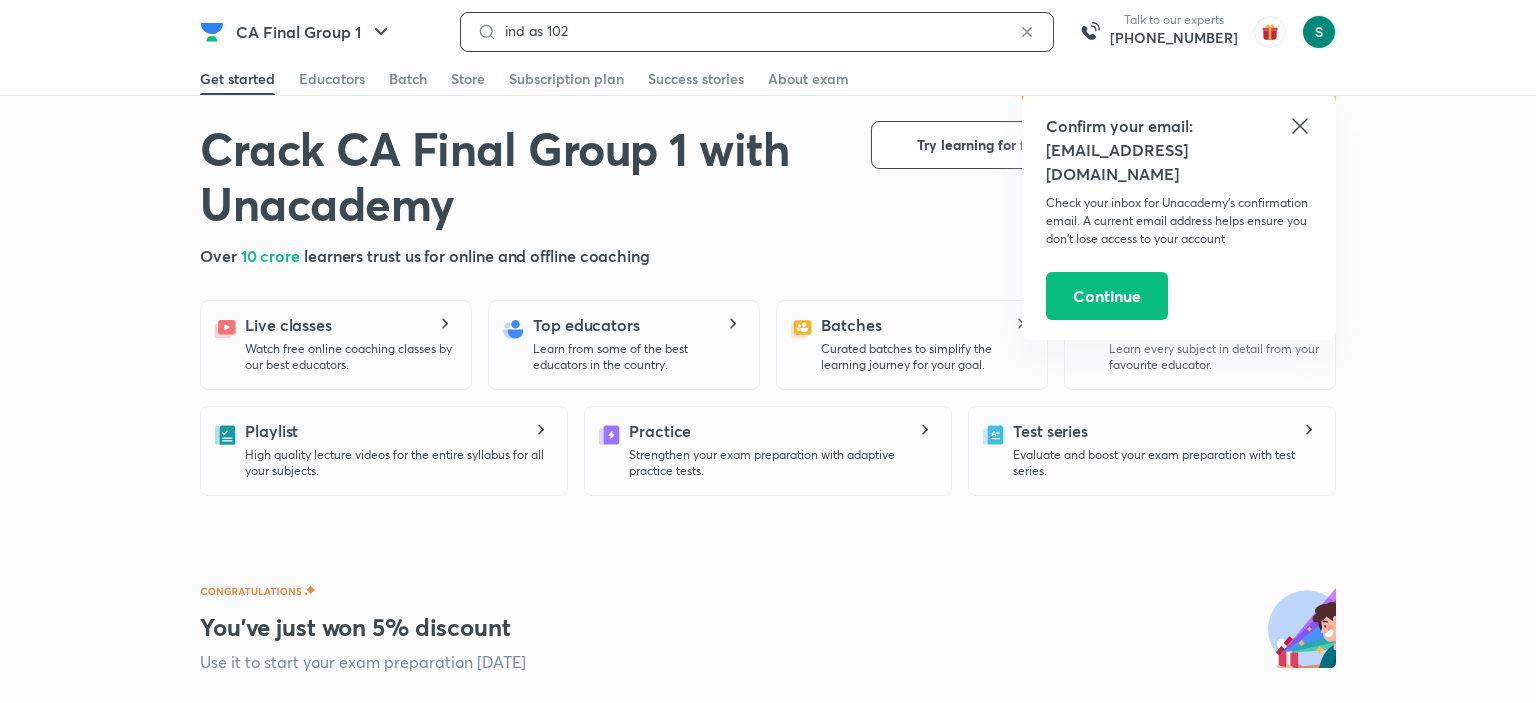 type on "ind as 102" 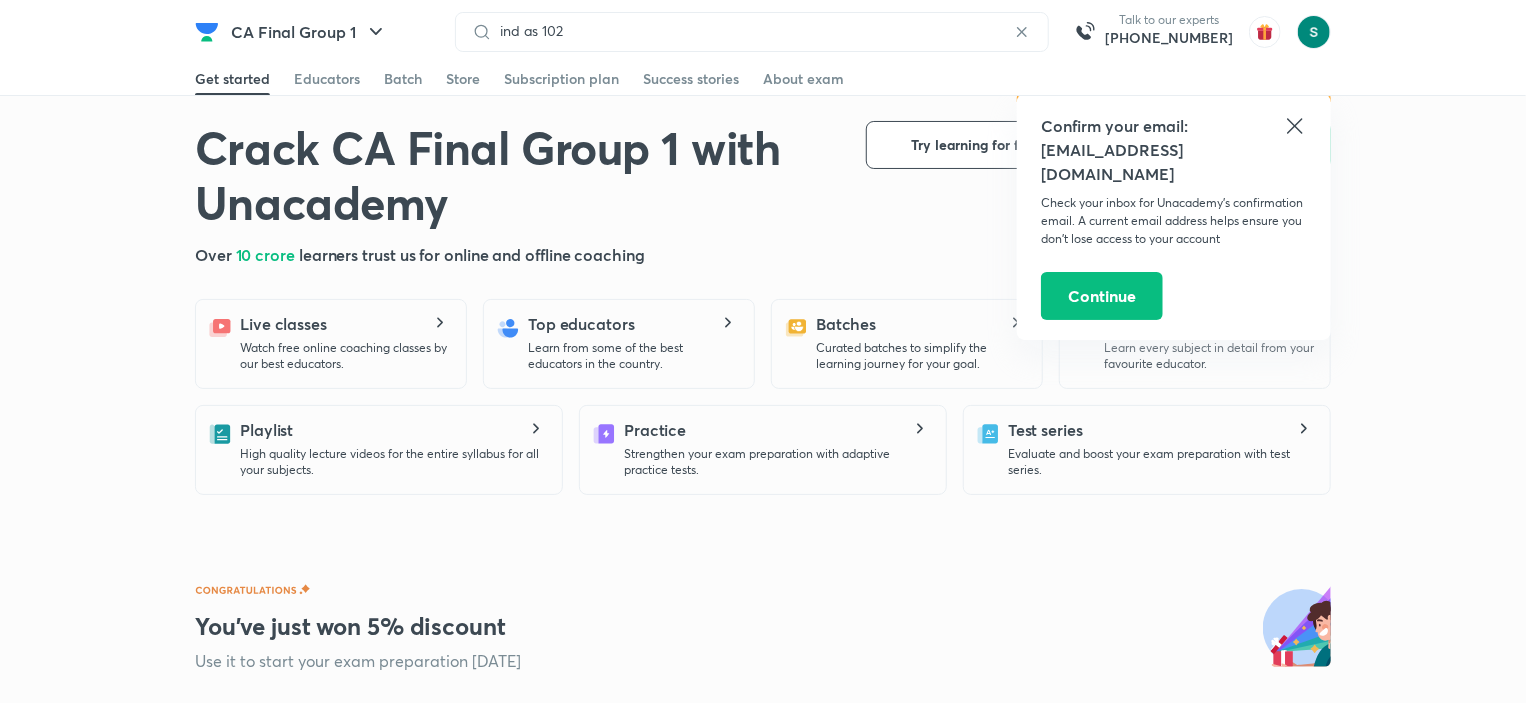 click 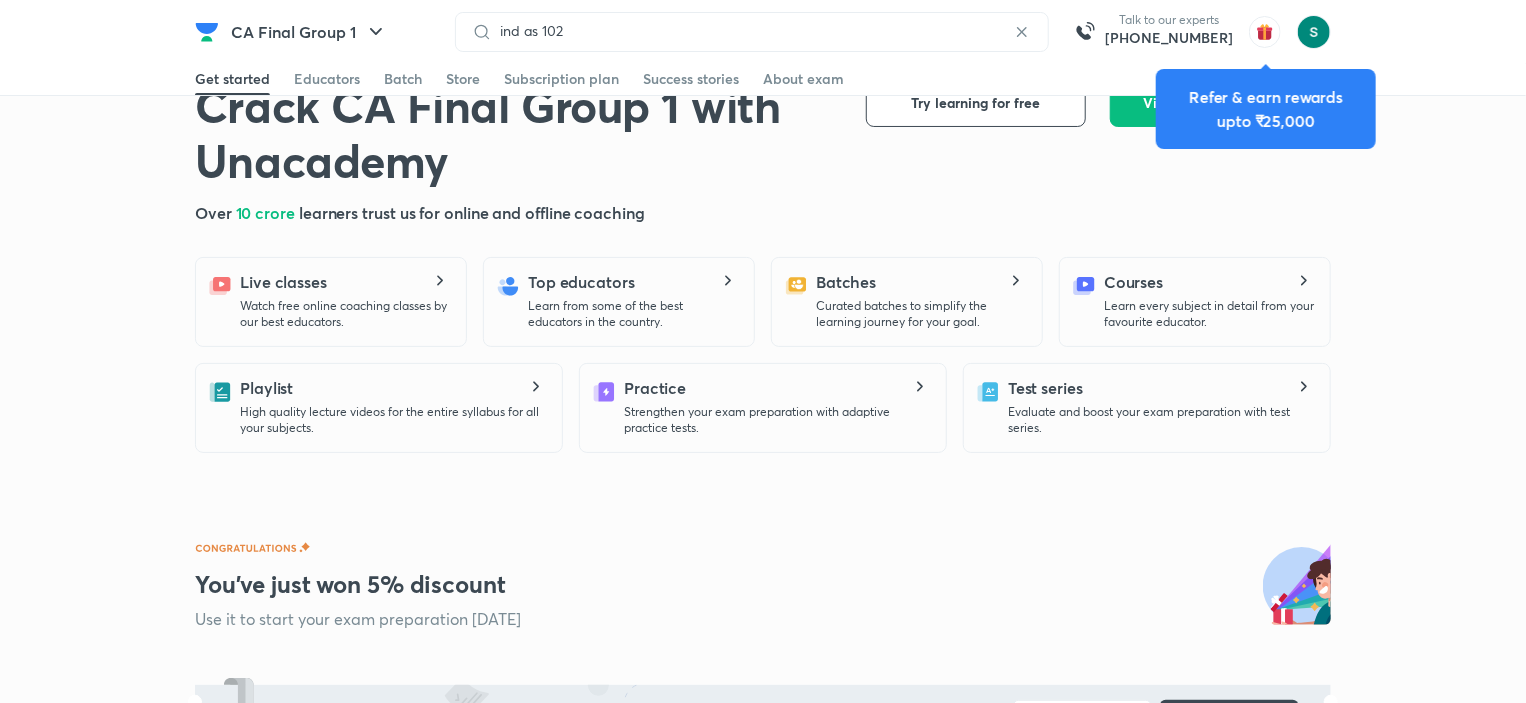scroll, scrollTop: 0, scrollLeft: 0, axis: both 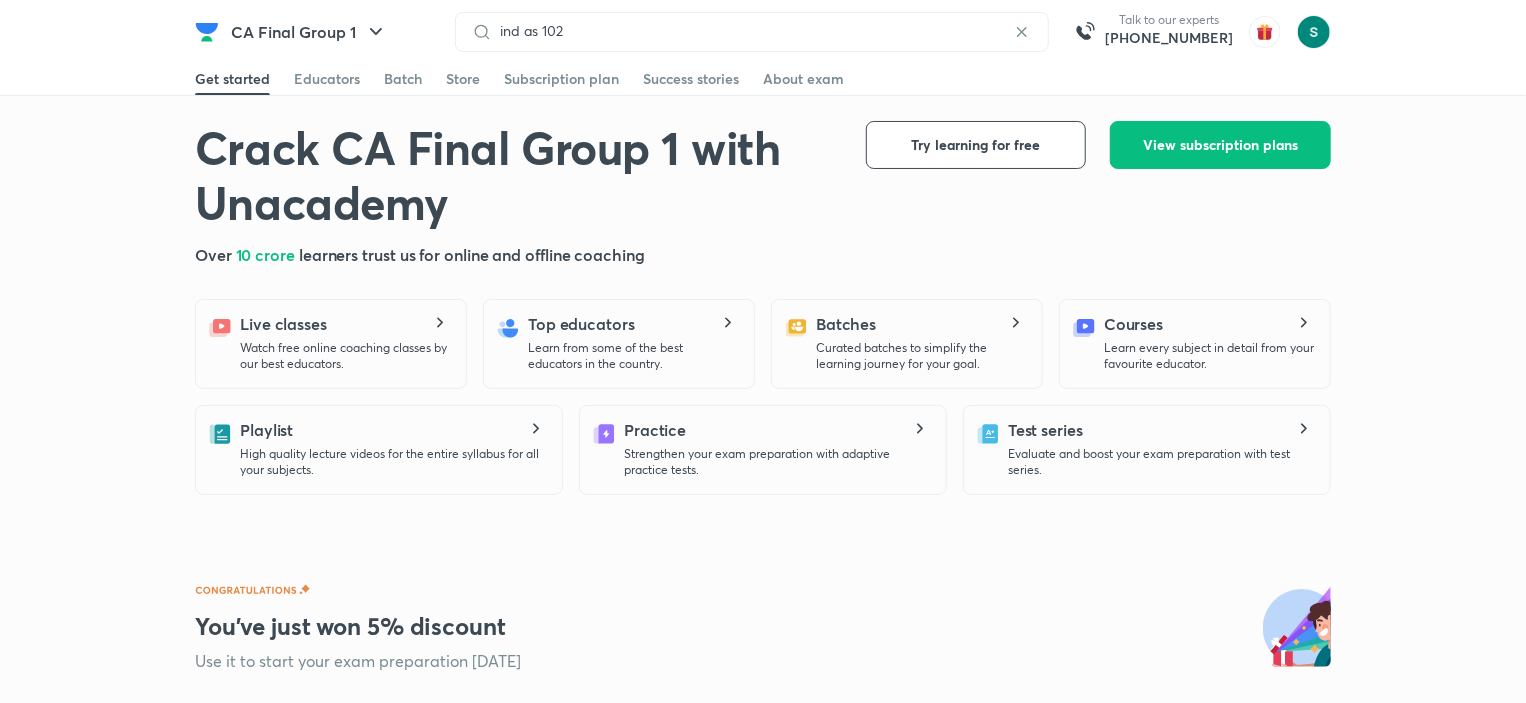 click on "ind as 102" at bounding box center (752, 32) 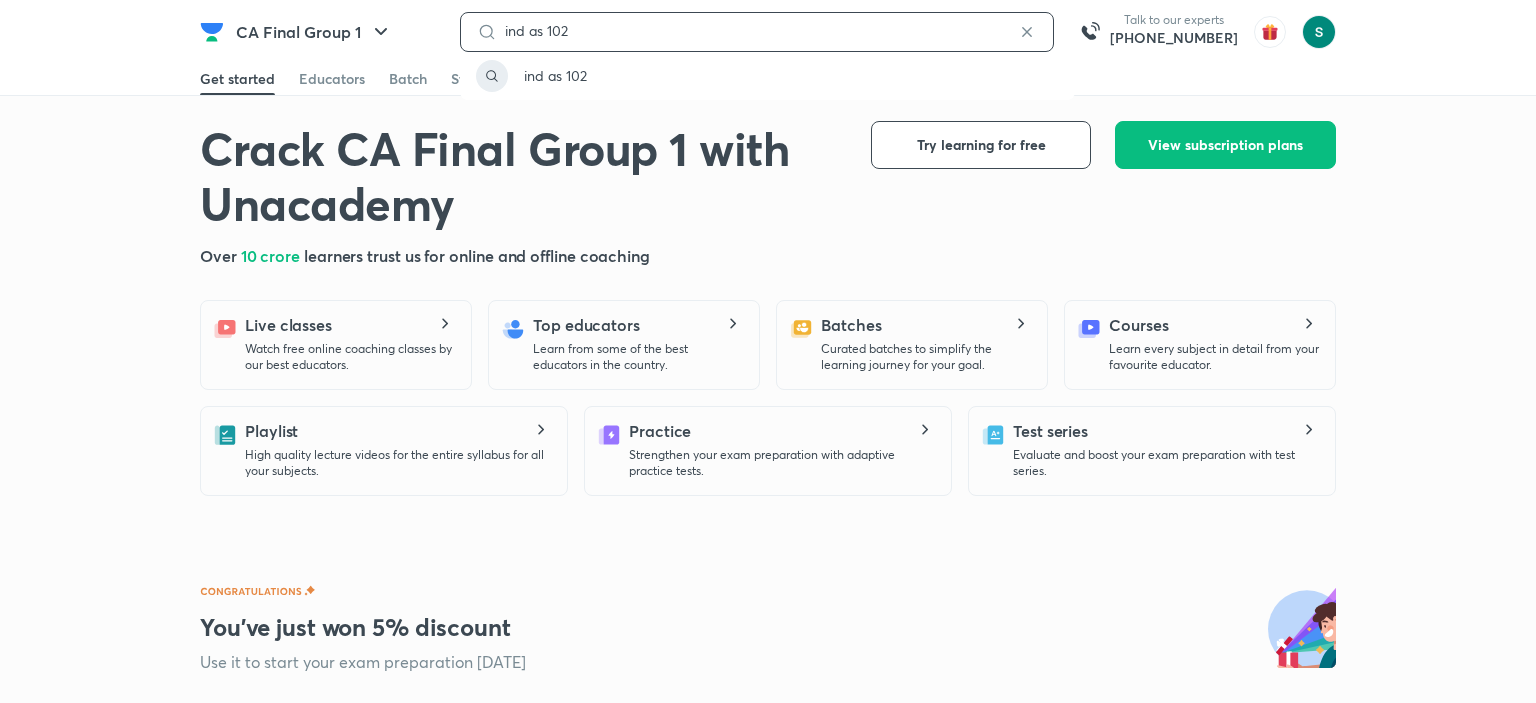 click on "ind as 102" at bounding box center (757, 31) 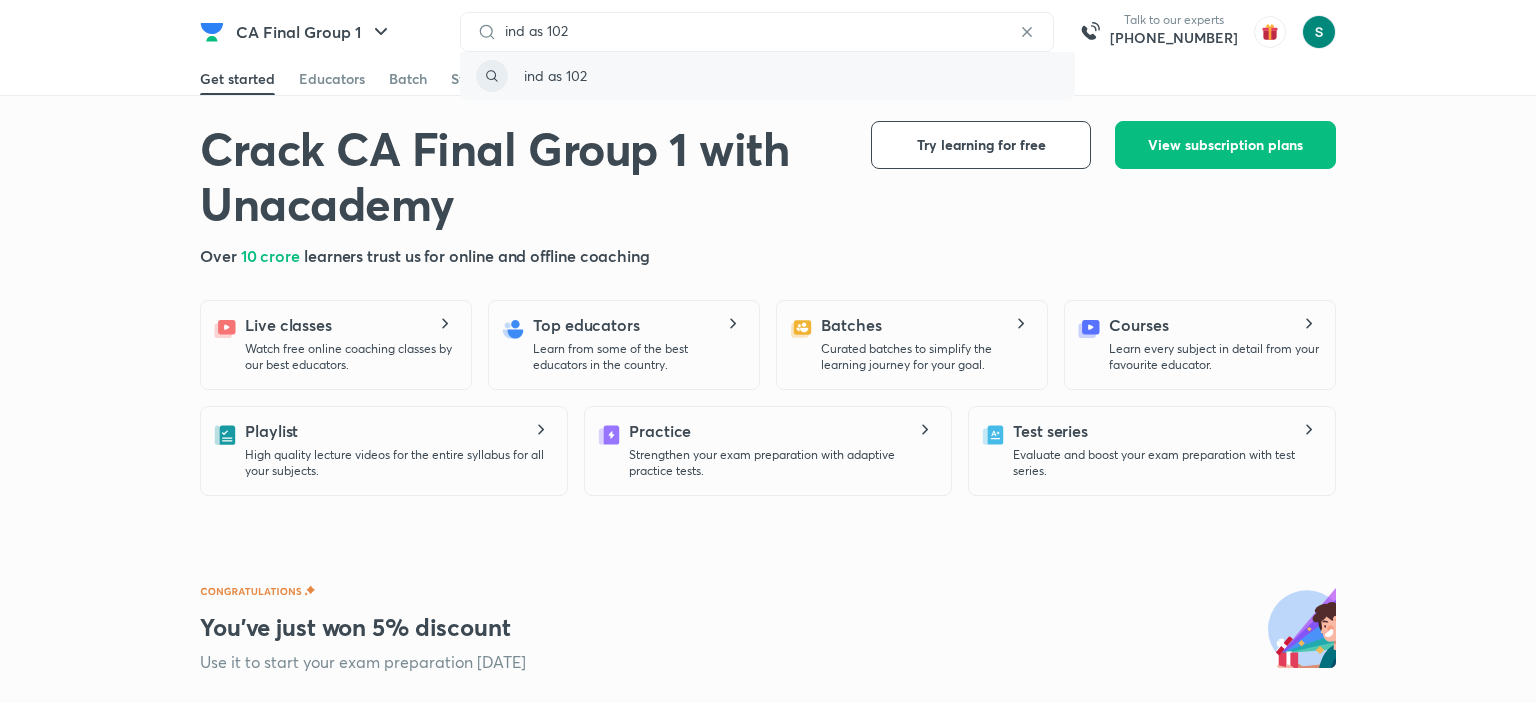 click on "ind as 102" at bounding box center [555, 75] 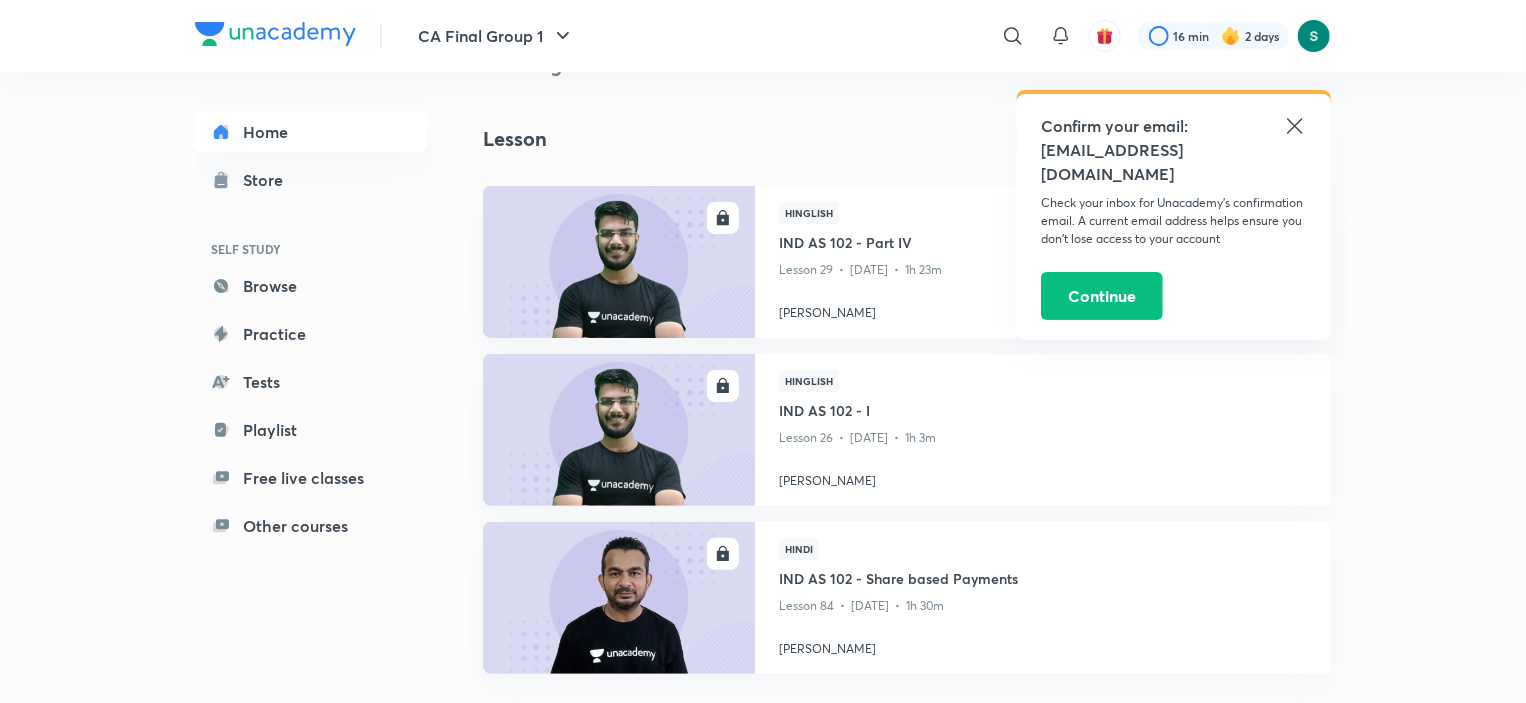 scroll, scrollTop: 0, scrollLeft: 0, axis: both 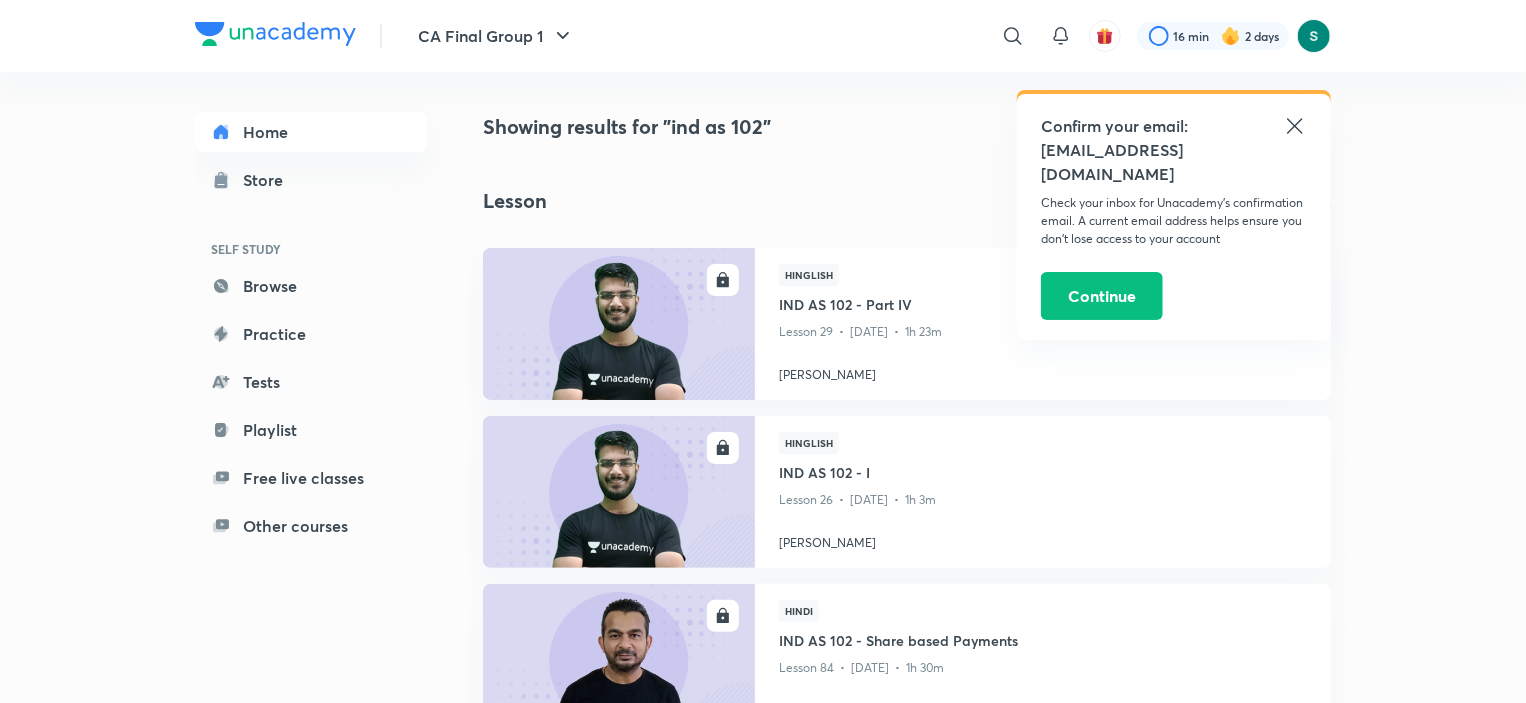 click 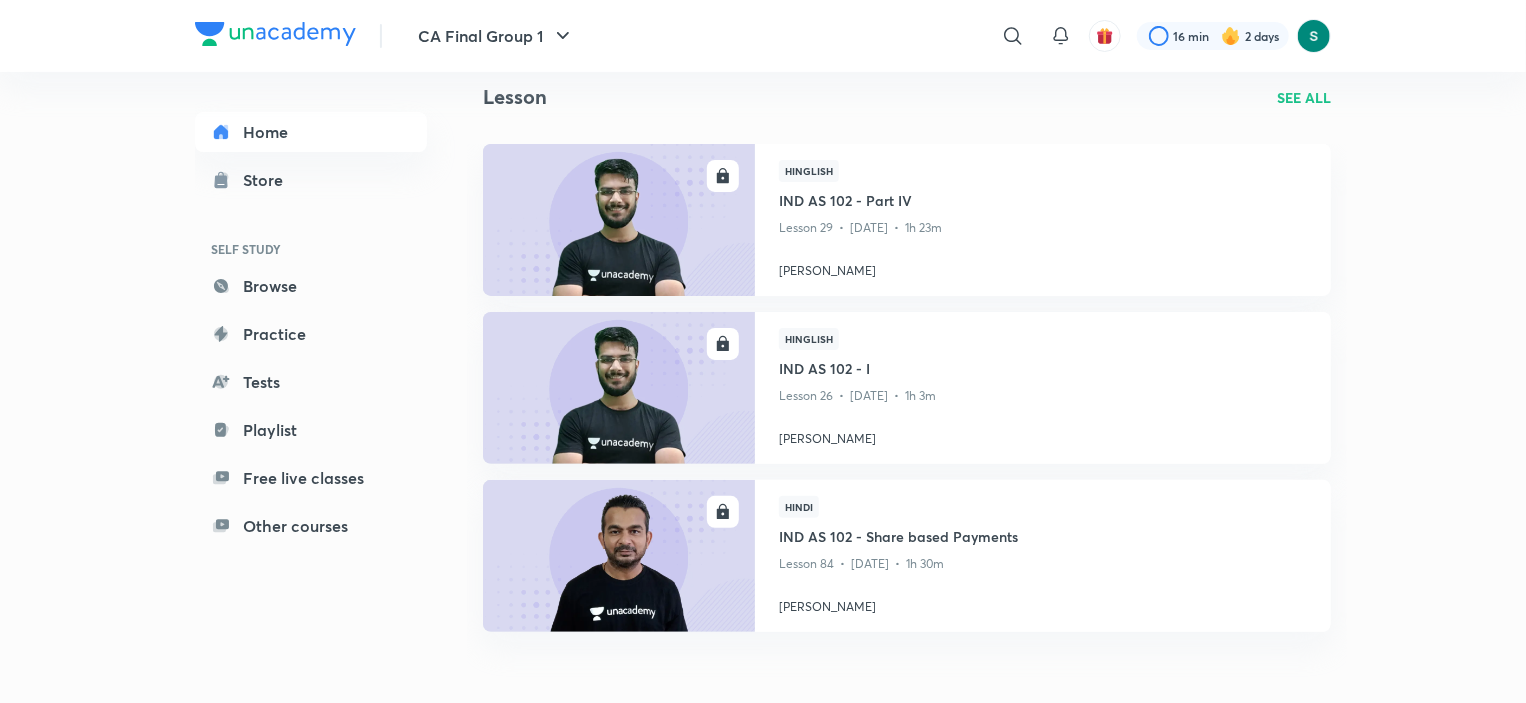 scroll, scrollTop: 0, scrollLeft: 0, axis: both 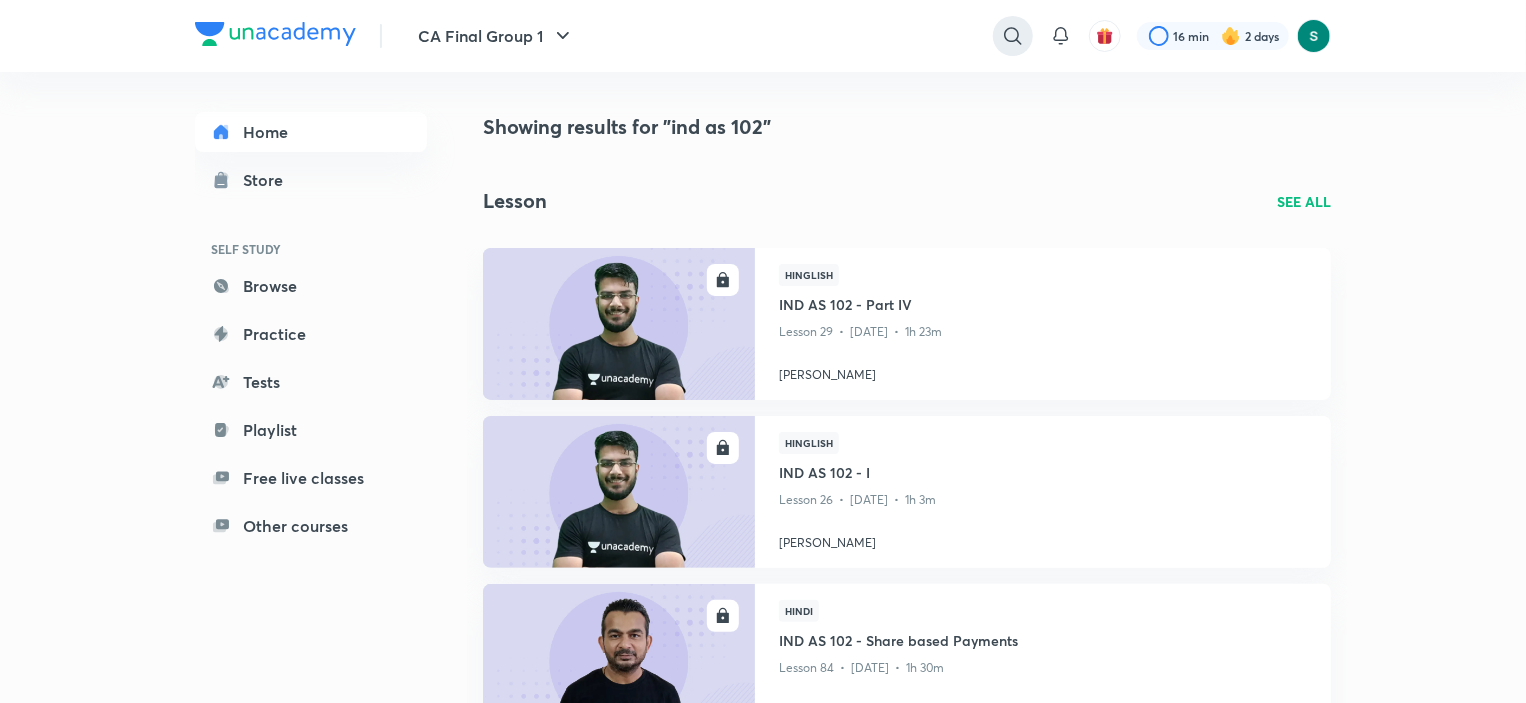 click 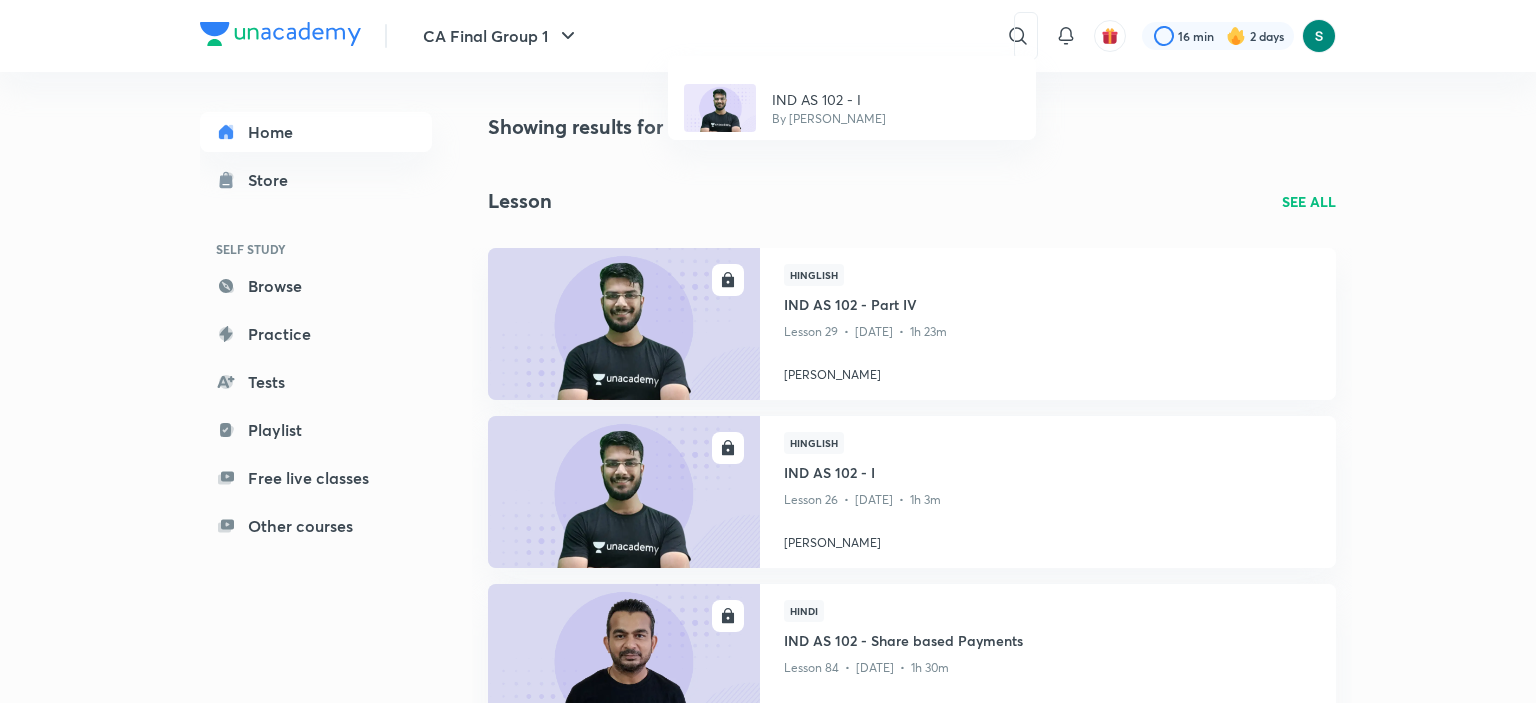 click on "IND AS 102 - I By [PERSON_NAME]" at bounding box center [768, 351] 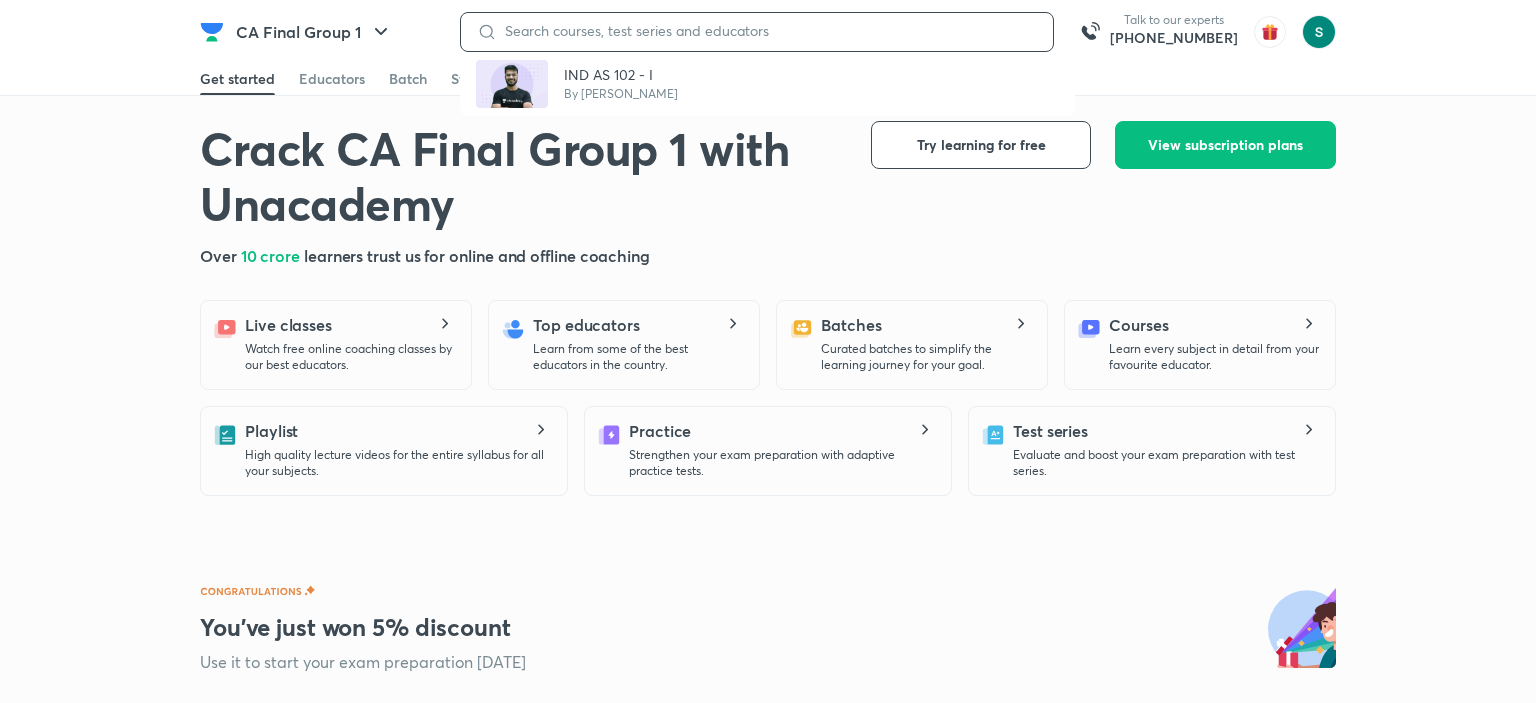 click at bounding box center [767, 31] 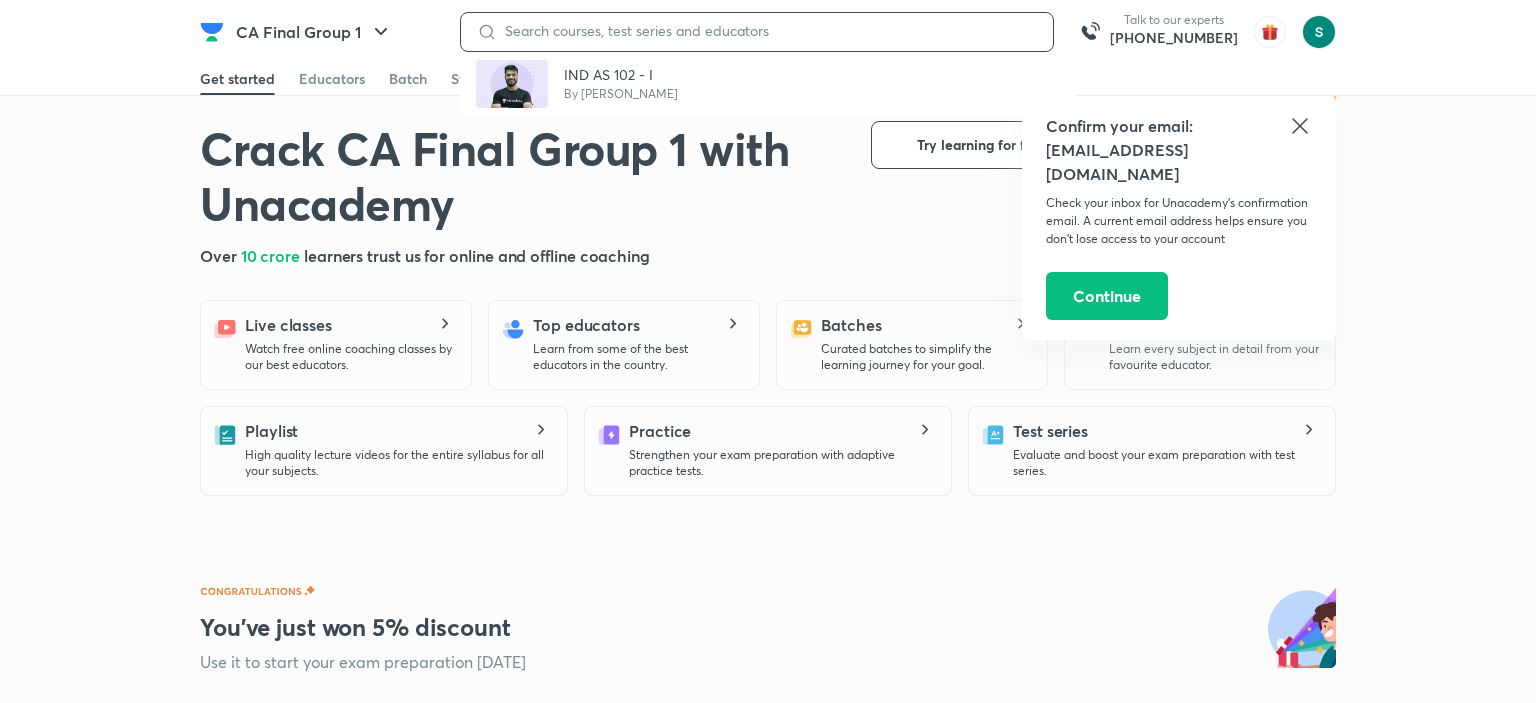 click at bounding box center (767, 31) 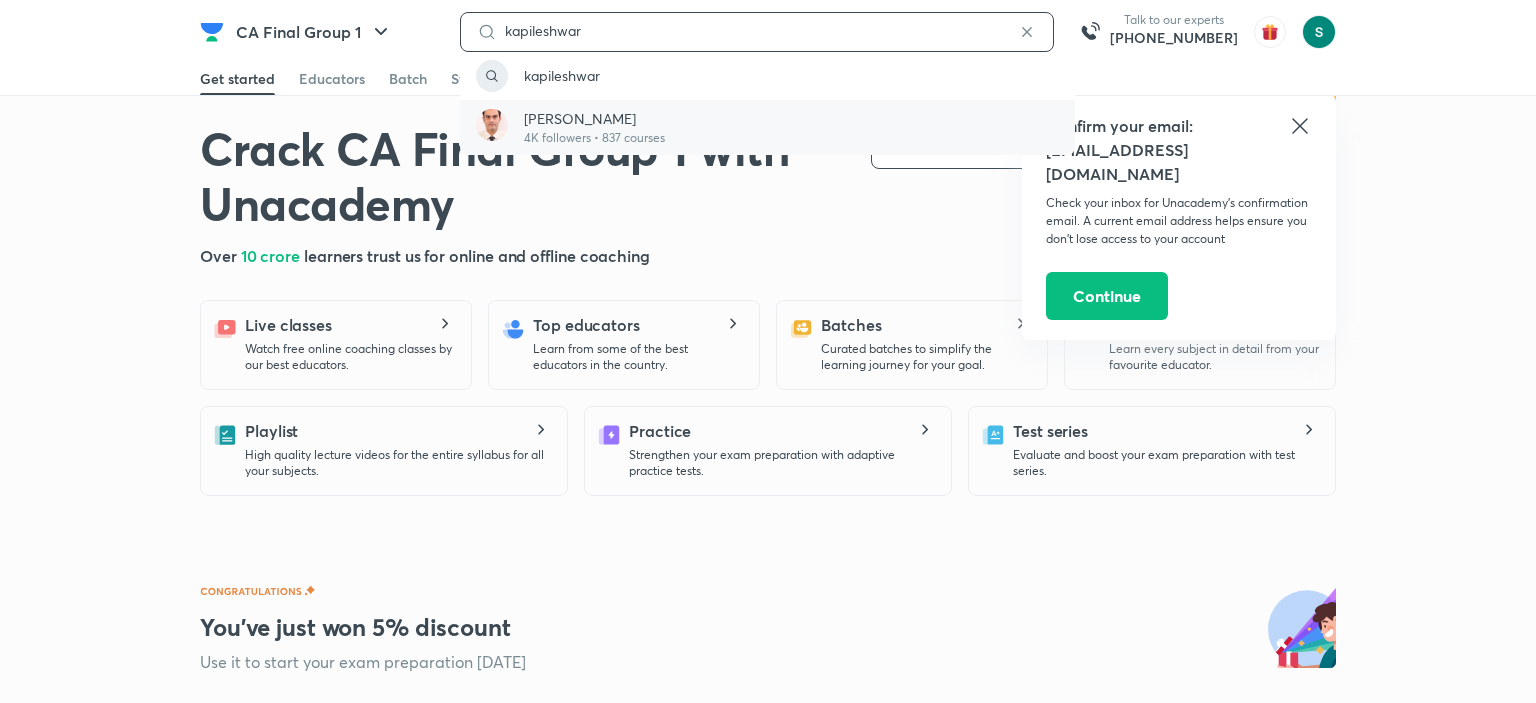 type on "kapileshwar" 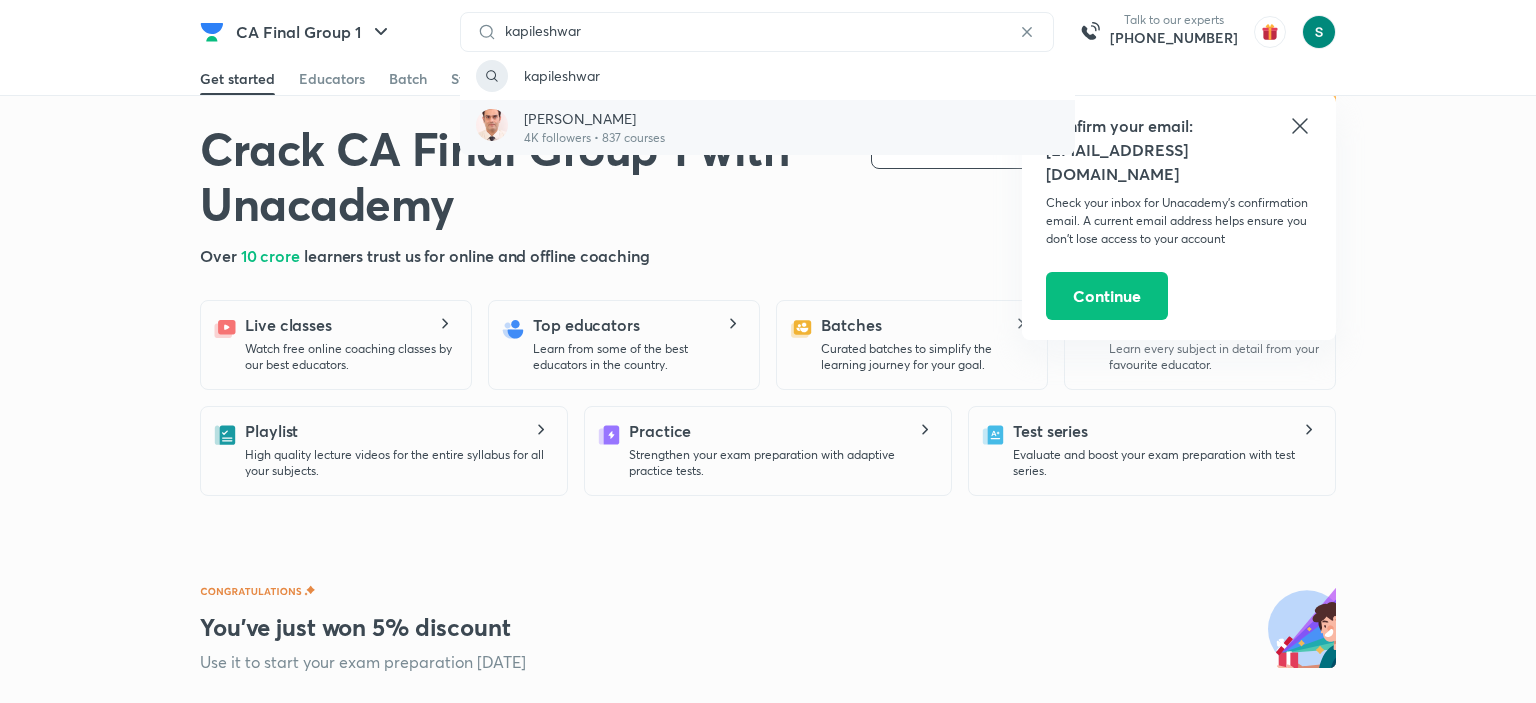 click on "4K followers • 837 courses" at bounding box center (594, 138) 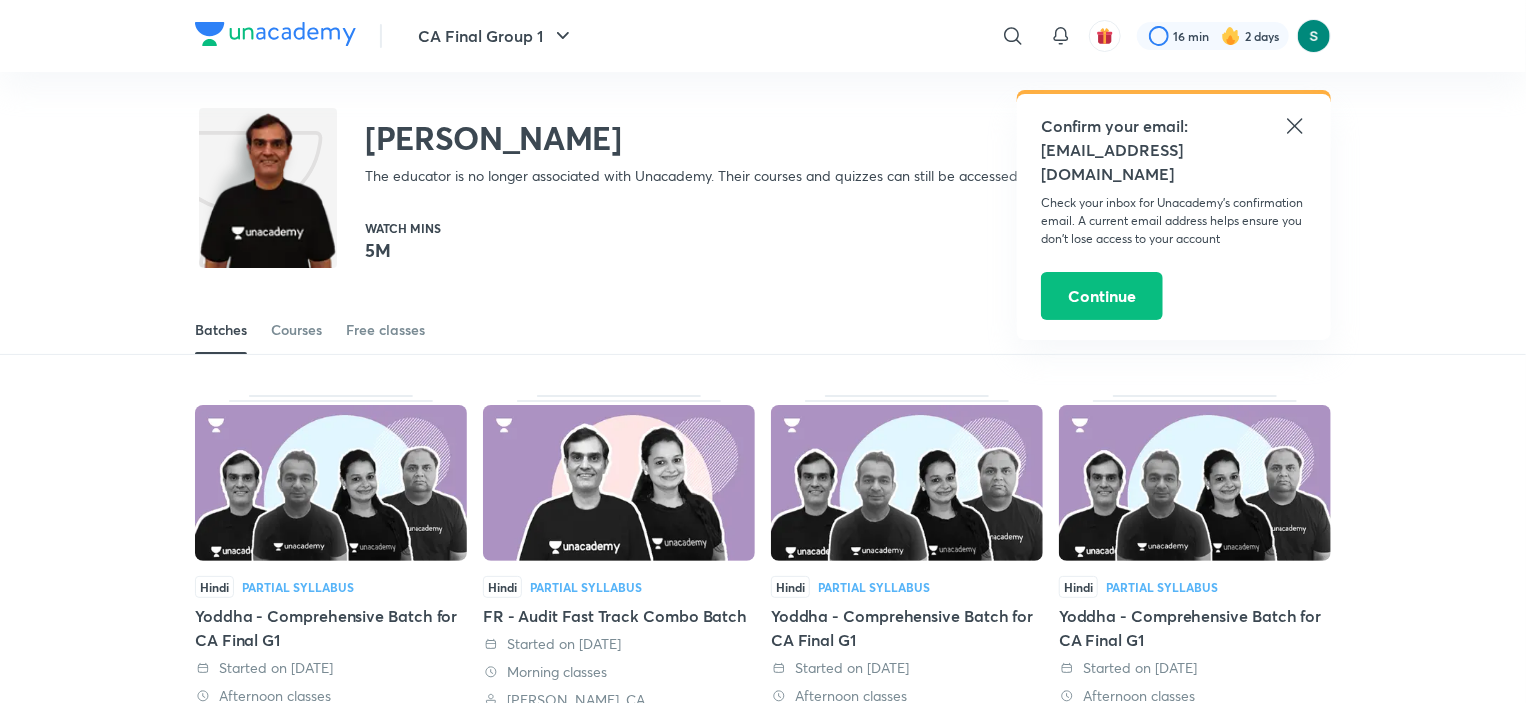 click 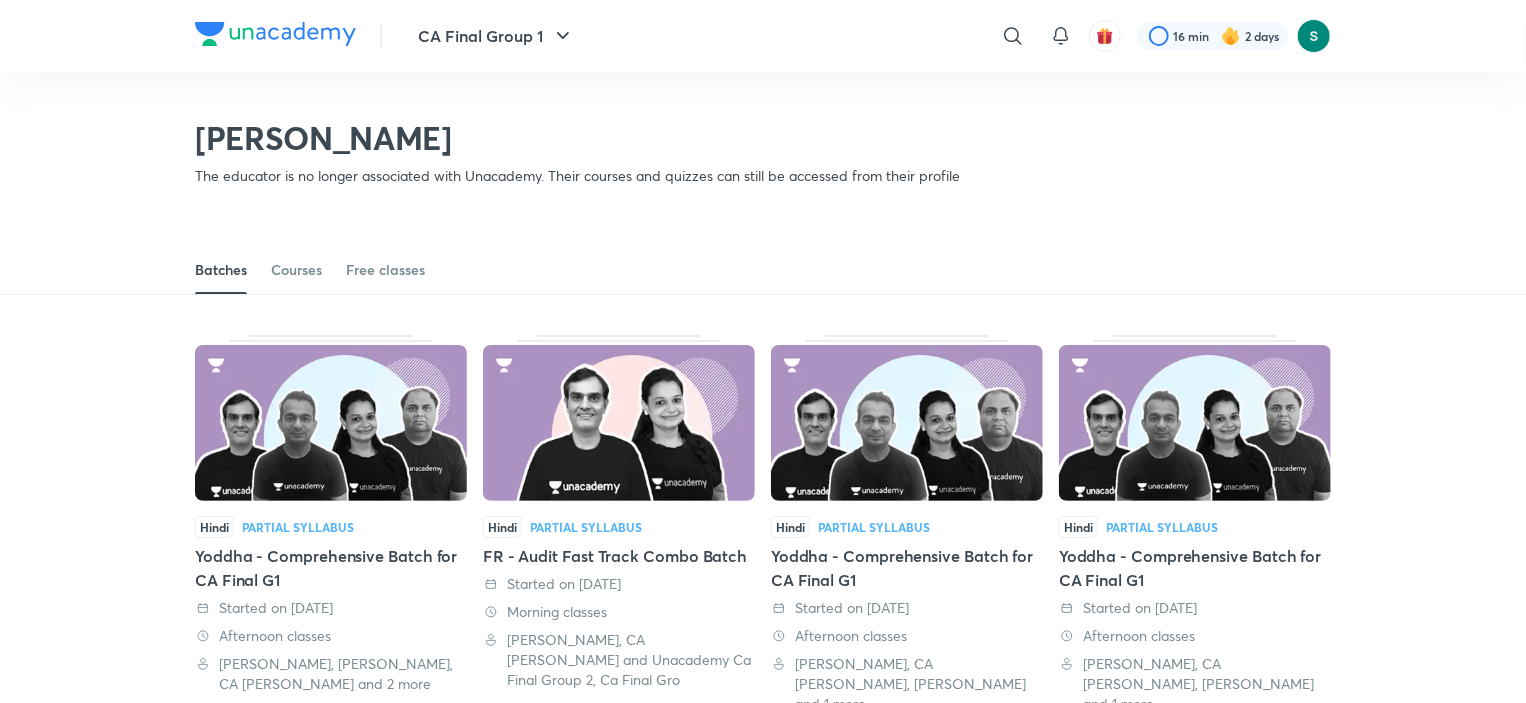 scroll, scrollTop: 24, scrollLeft: 0, axis: vertical 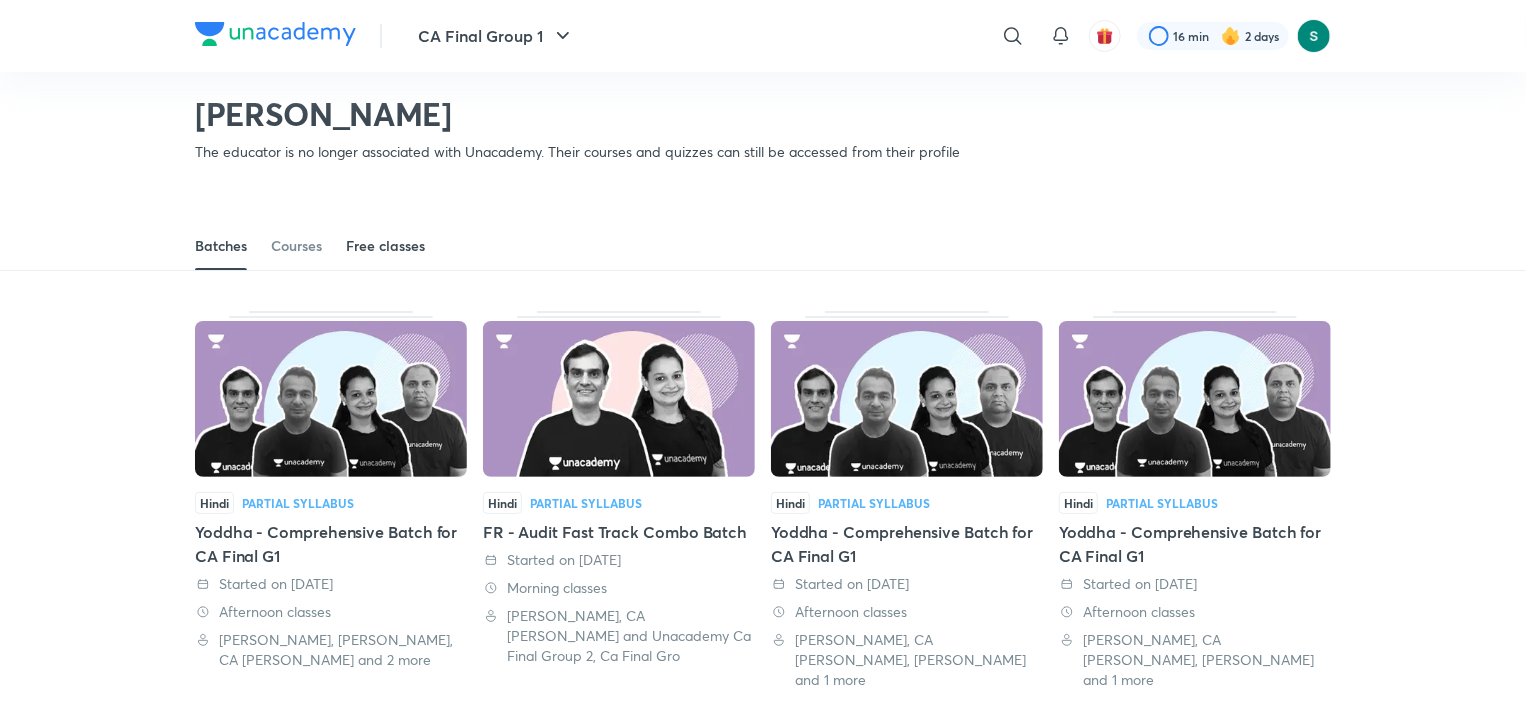 click on "Free classes" at bounding box center [385, 246] 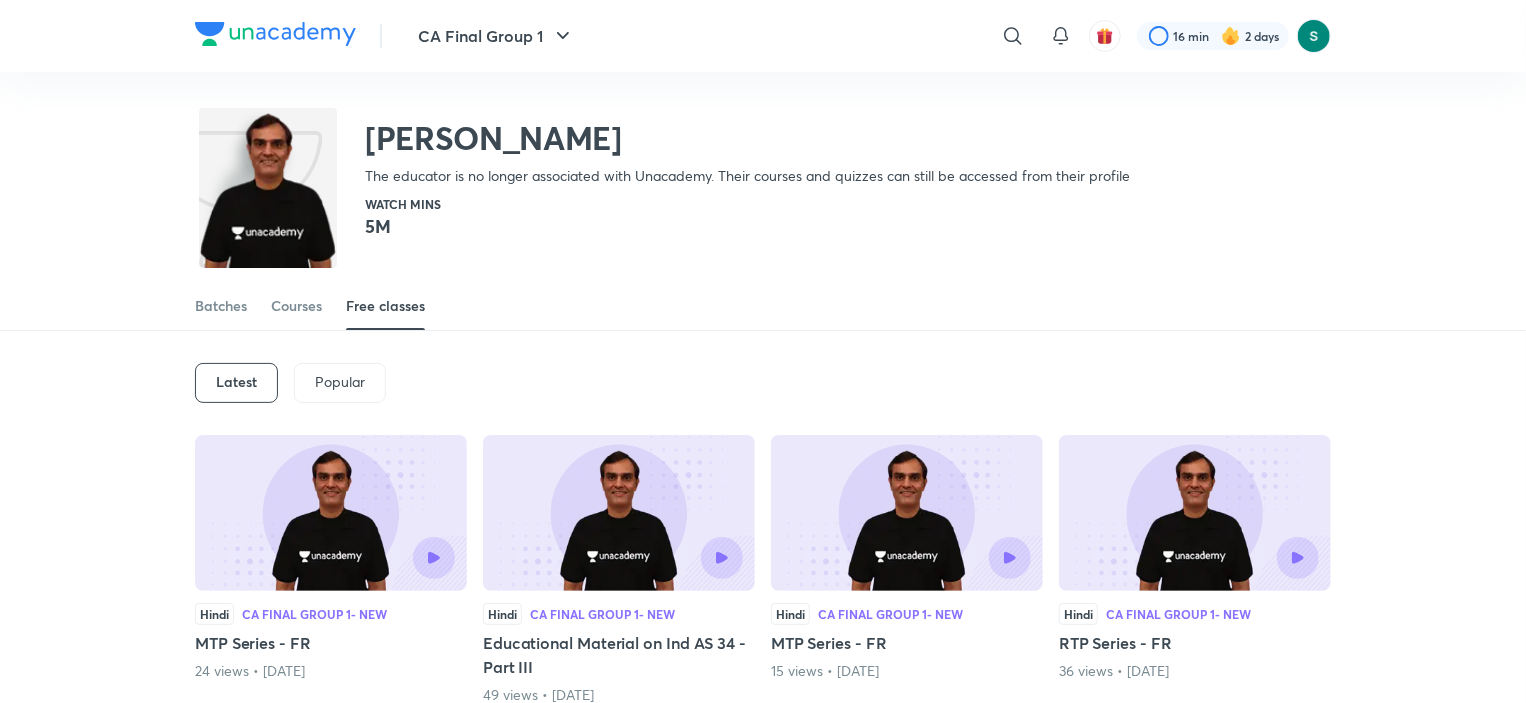 scroll, scrollTop: 0, scrollLeft: 0, axis: both 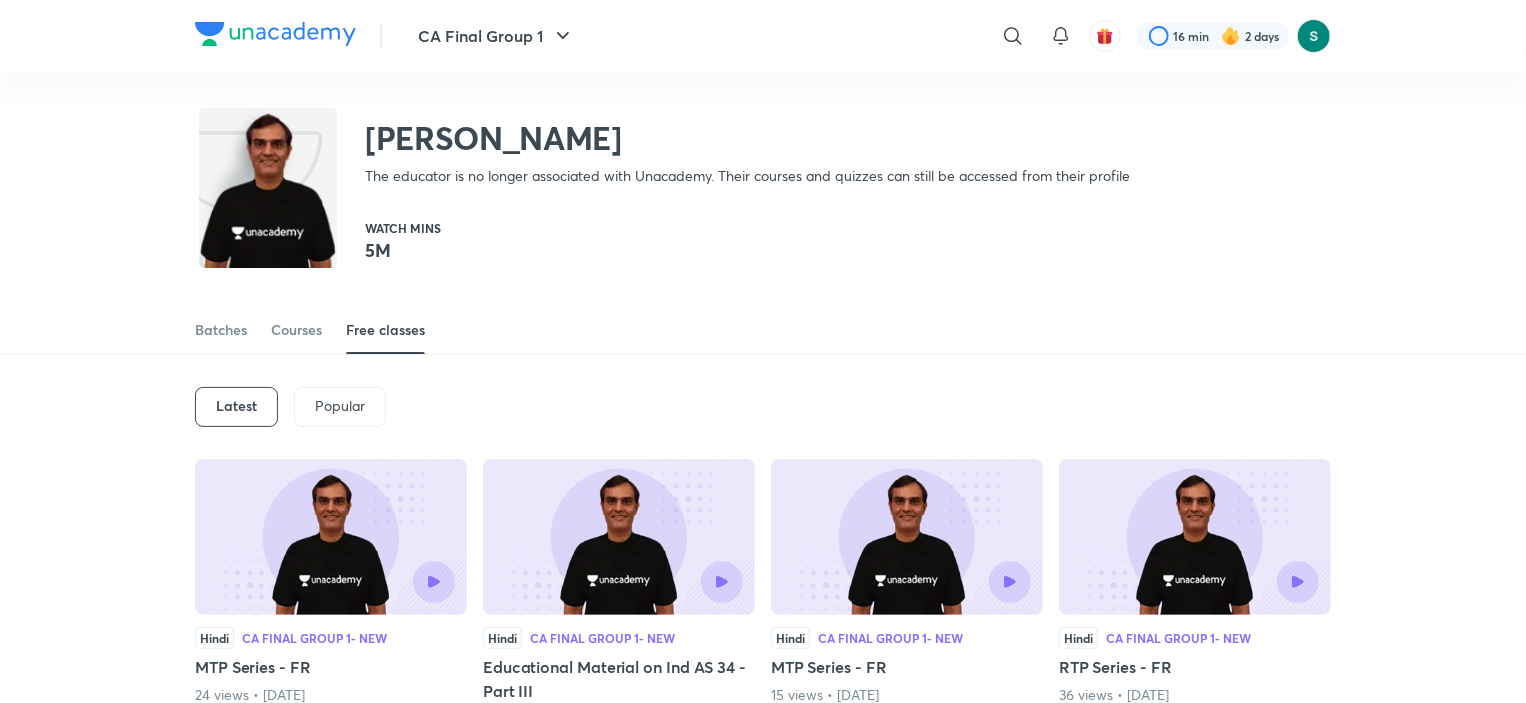 click on "Popular" at bounding box center [340, 406] 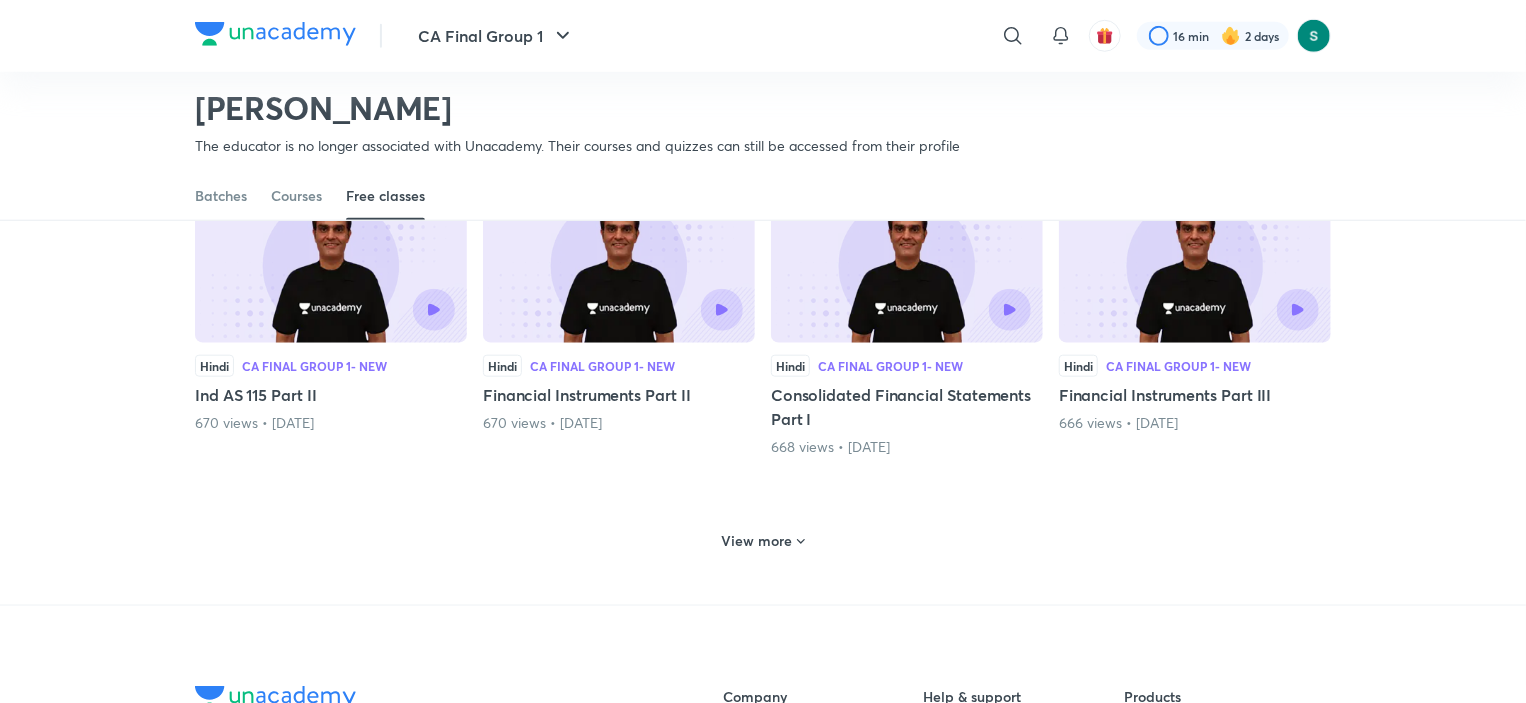 scroll, scrollTop: 856, scrollLeft: 0, axis: vertical 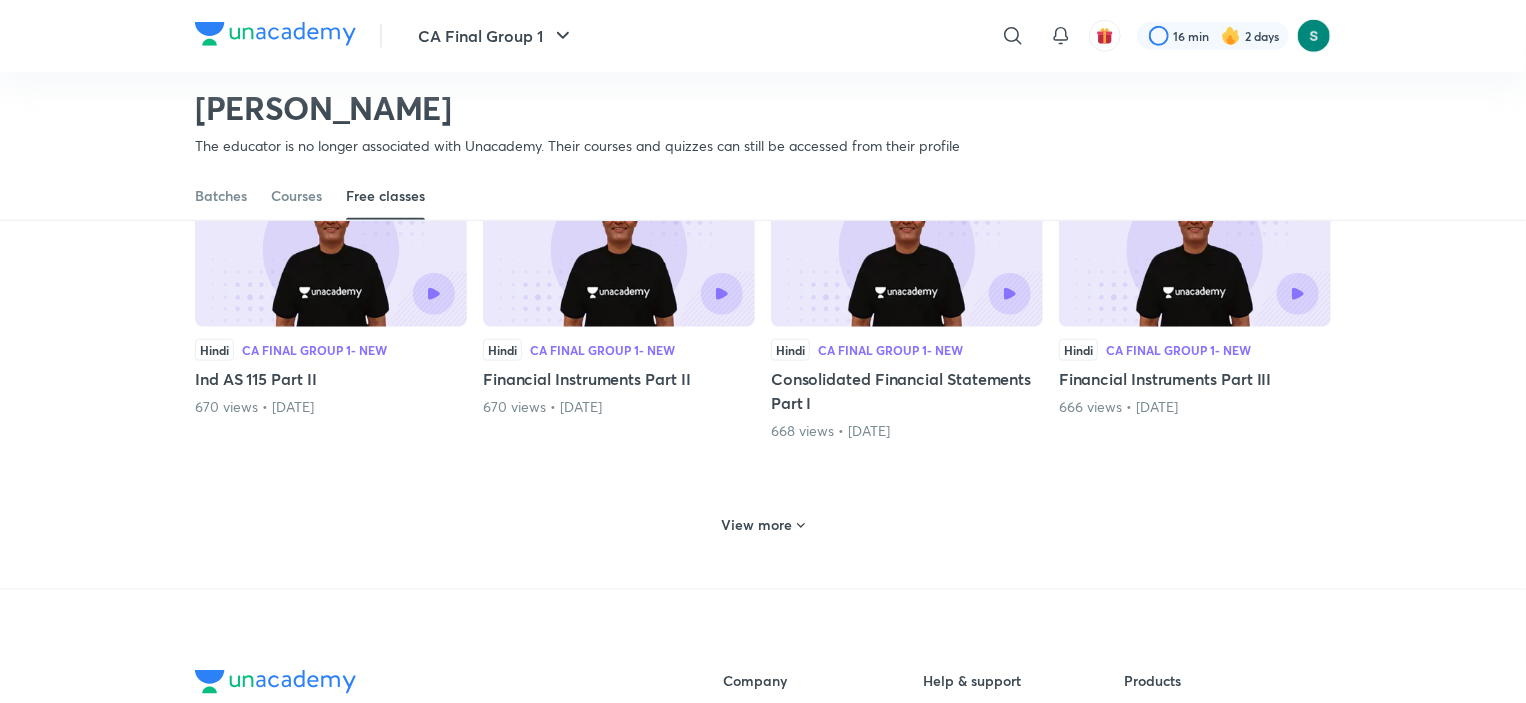click 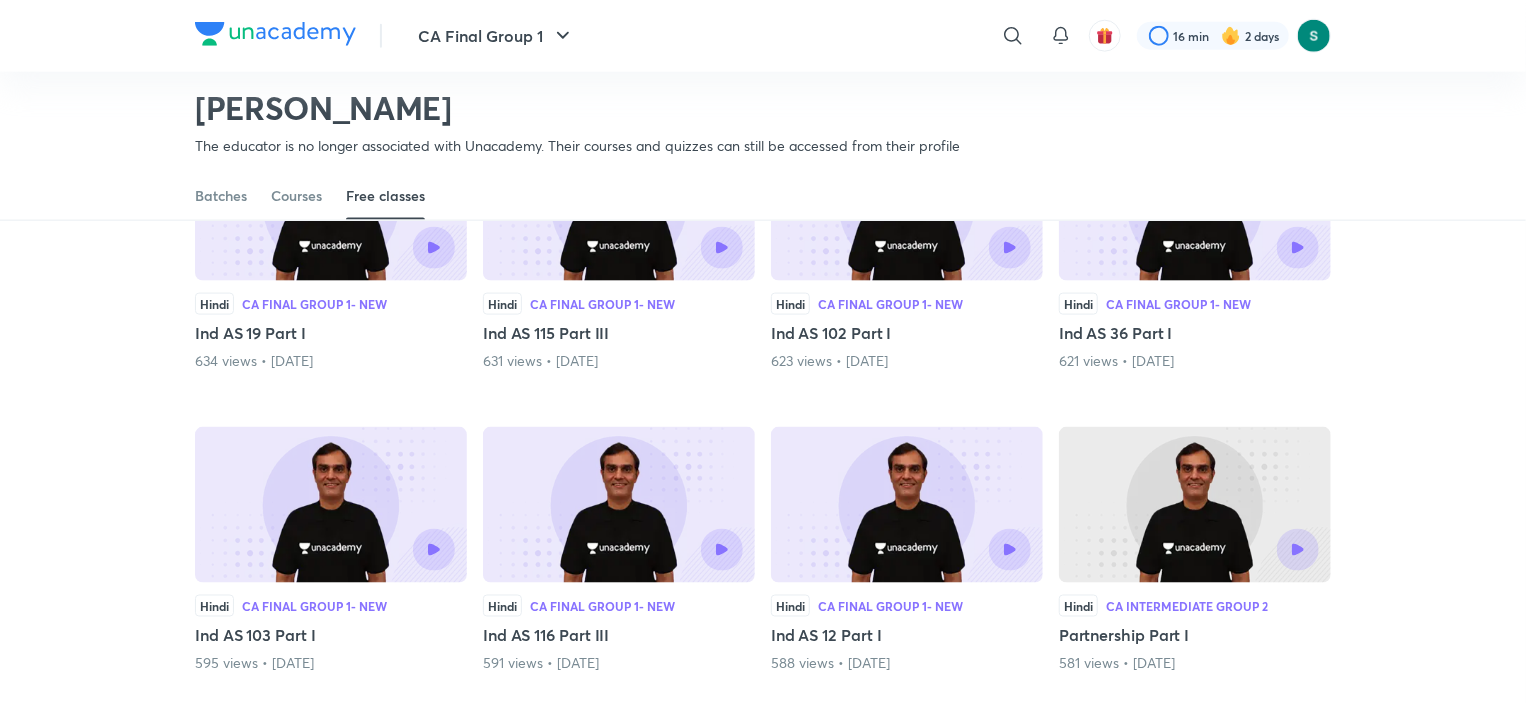 scroll, scrollTop: 1255, scrollLeft: 0, axis: vertical 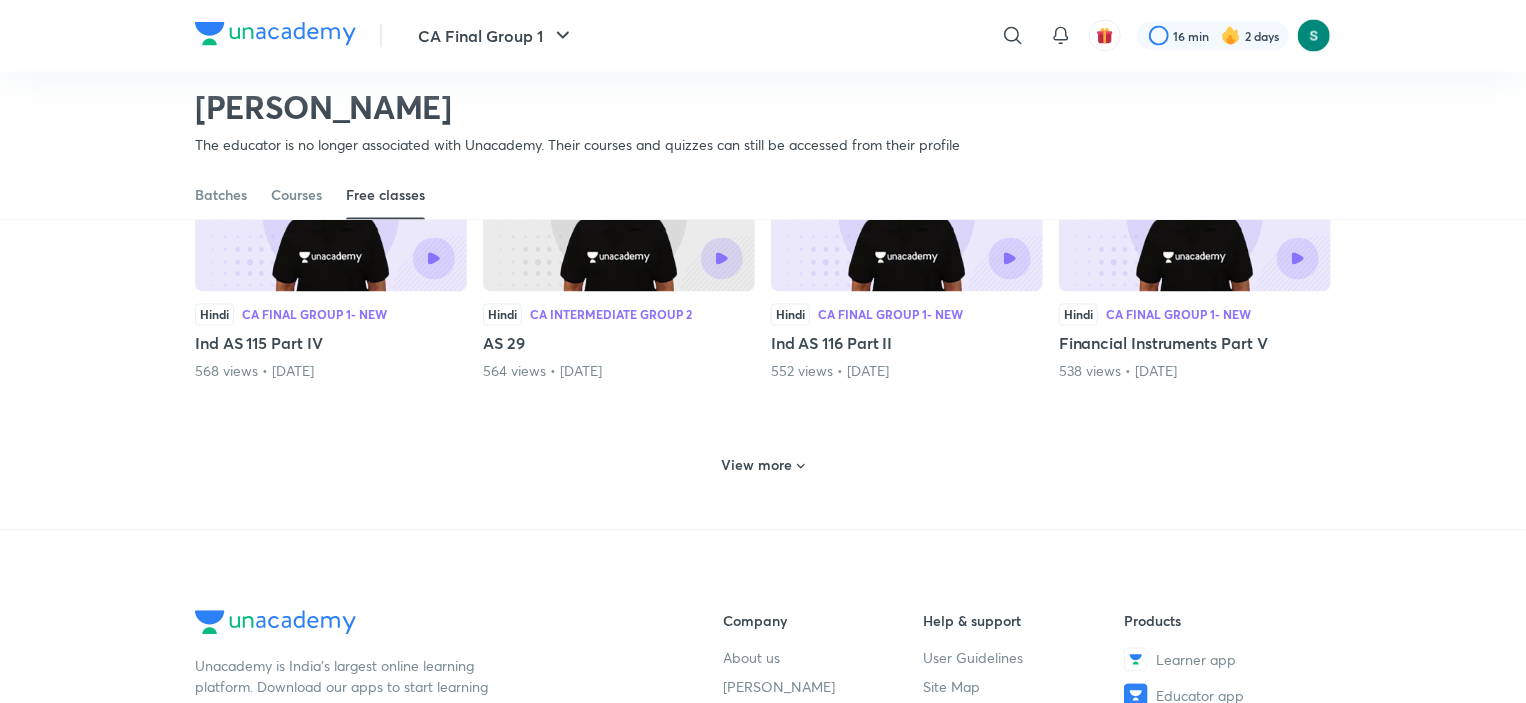 click on "View more" at bounding box center (757, 466) 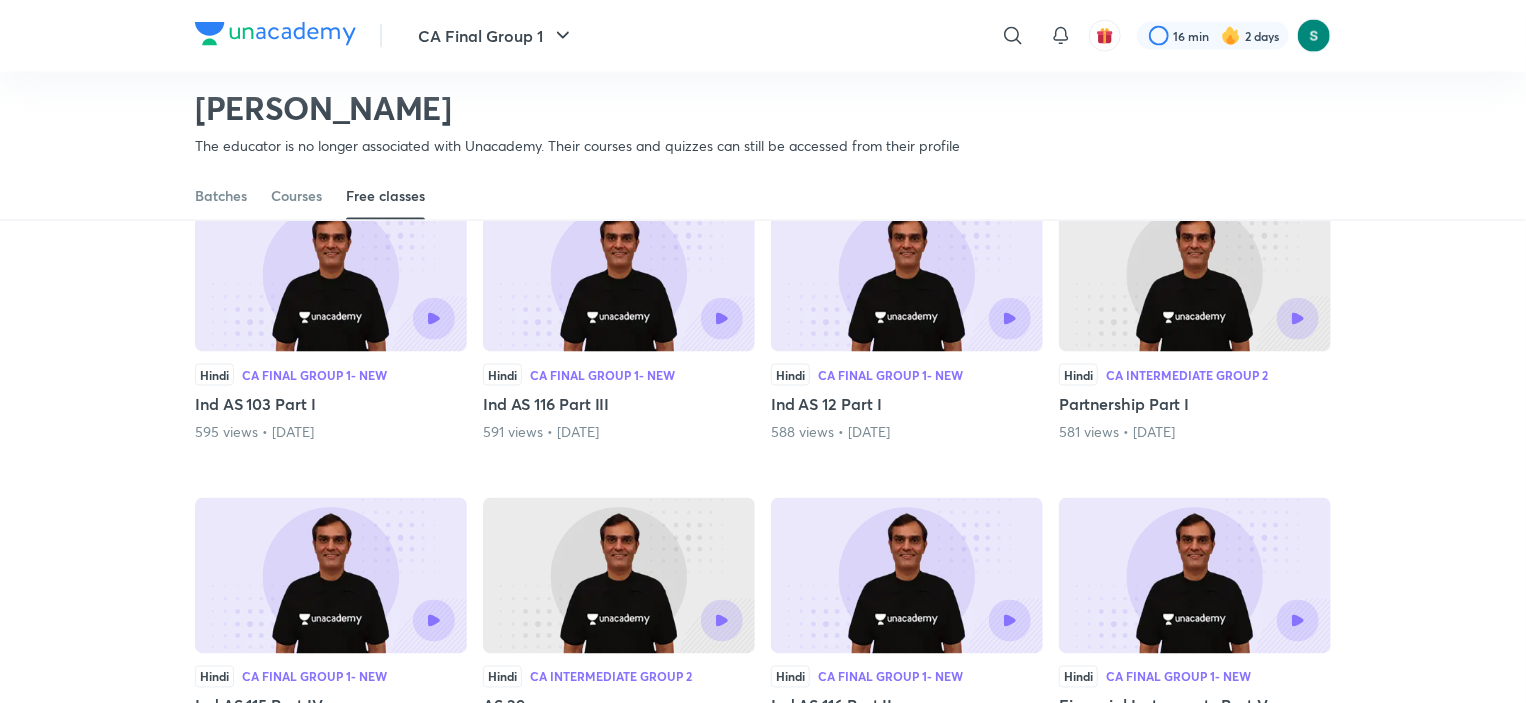 scroll, scrollTop: 1449, scrollLeft: 0, axis: vertical 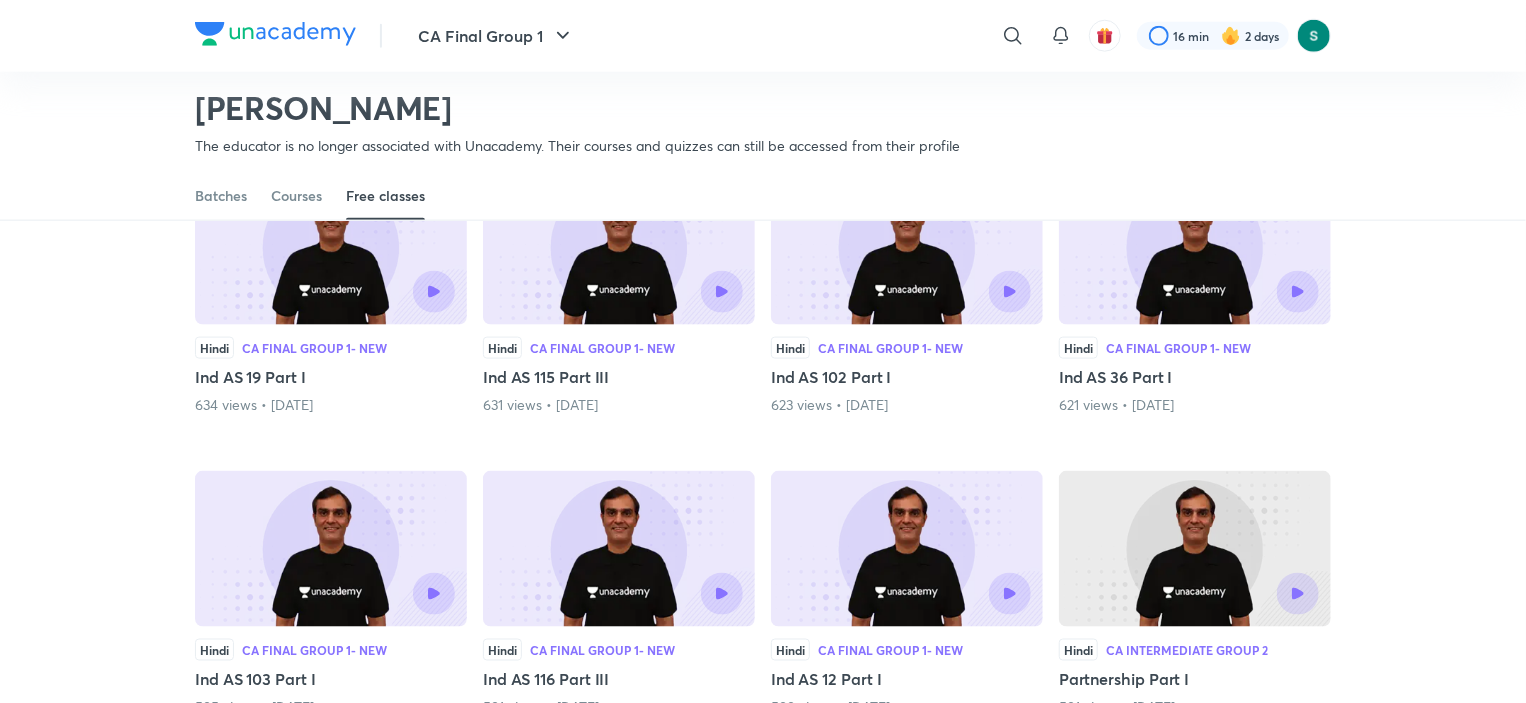 click at bounding box center (907, 247) 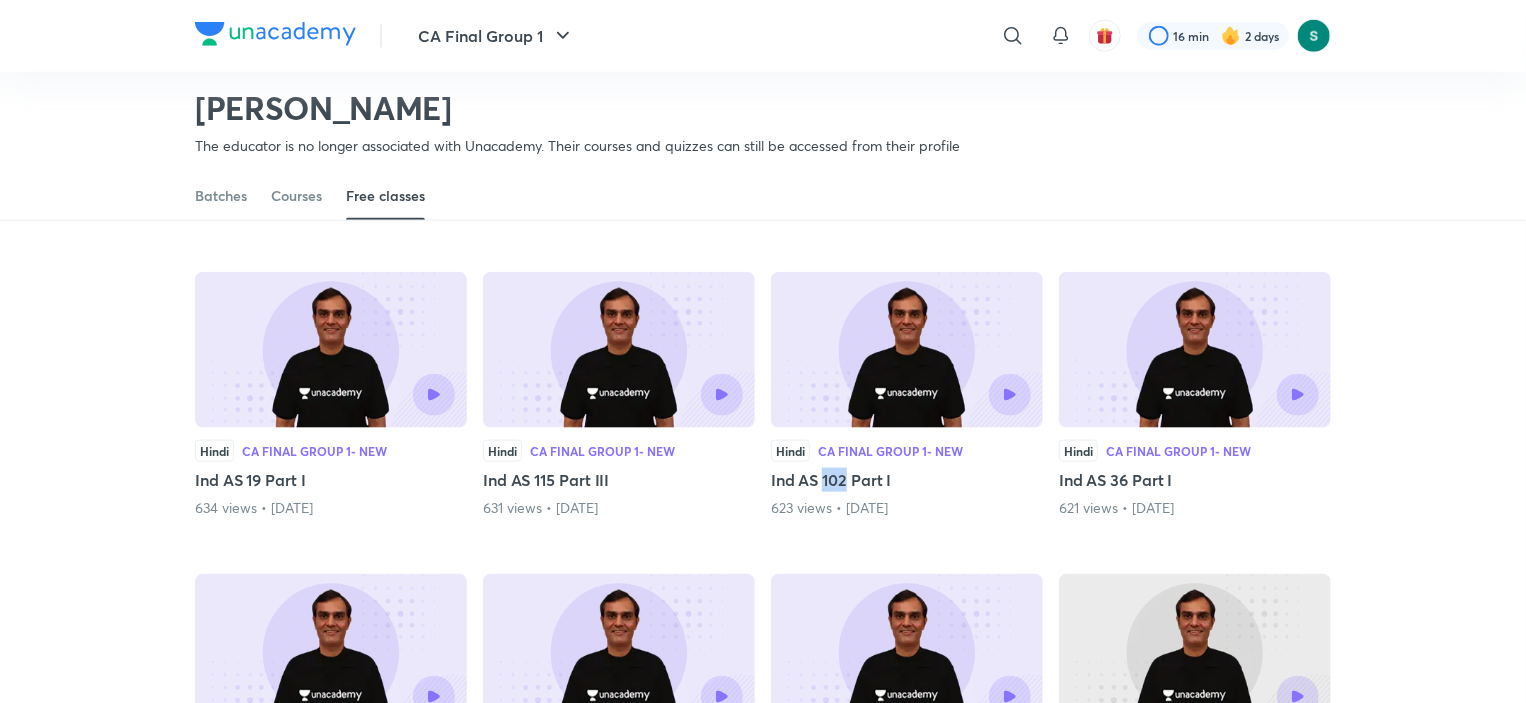 scroll, scrollTop: 1068, scrollLeft: 0, axis: vertical 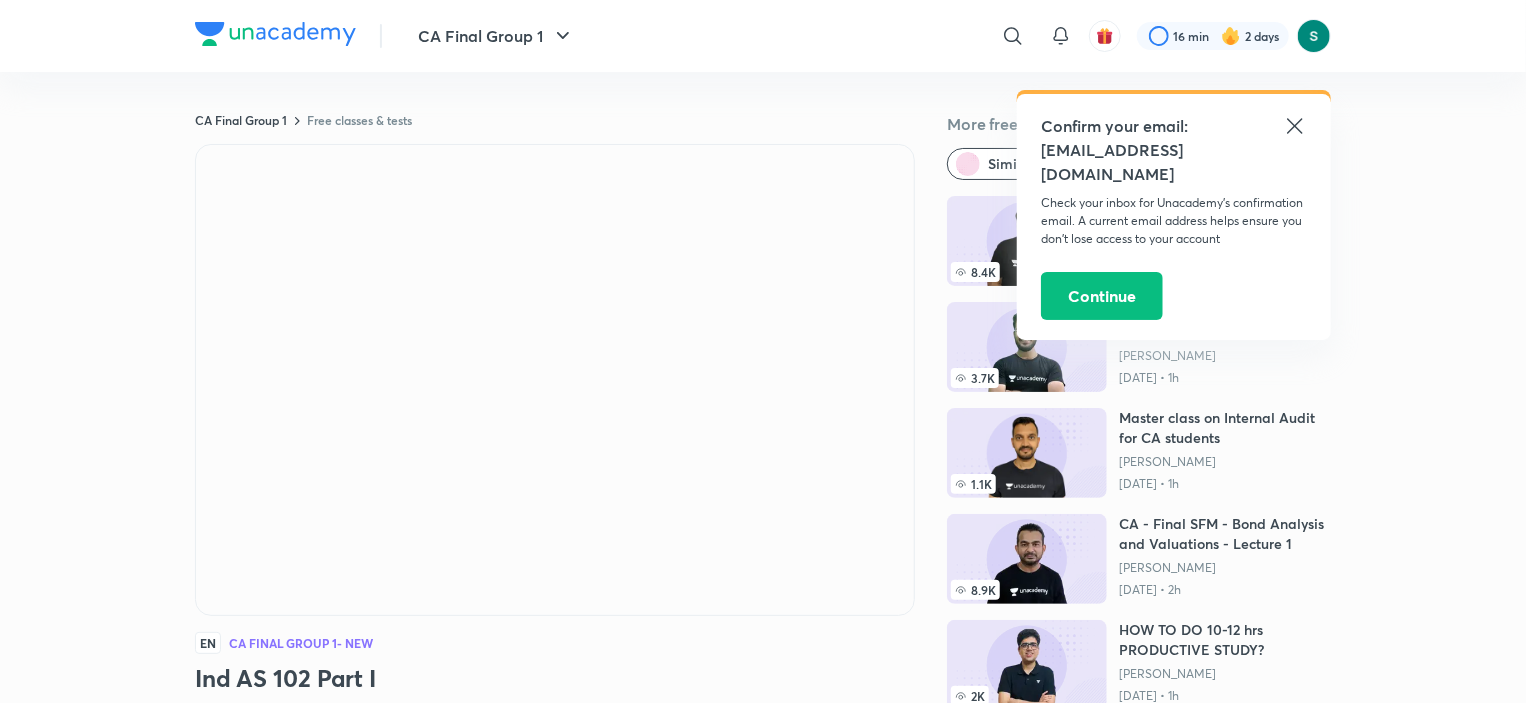 click 